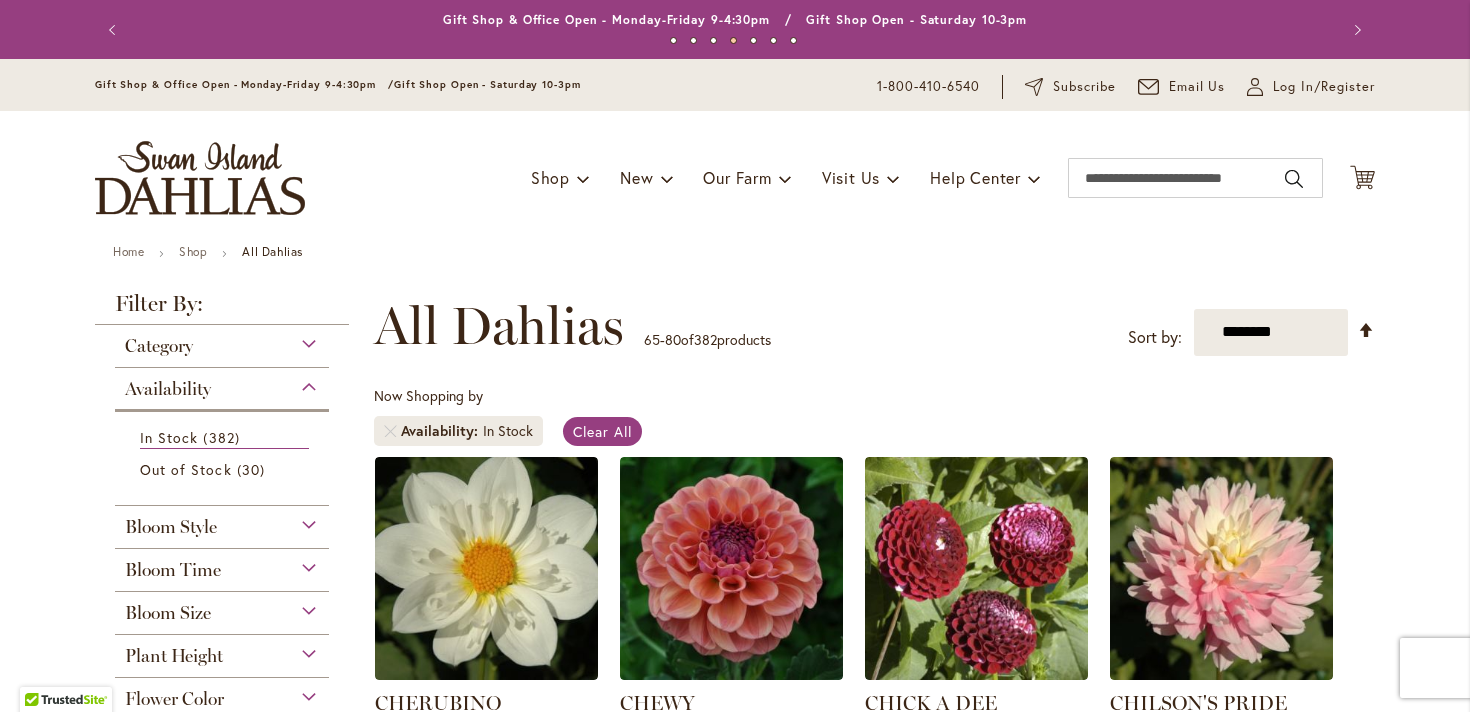 scroll, scrollTop: 0, scrollLeft: 0, axis: both 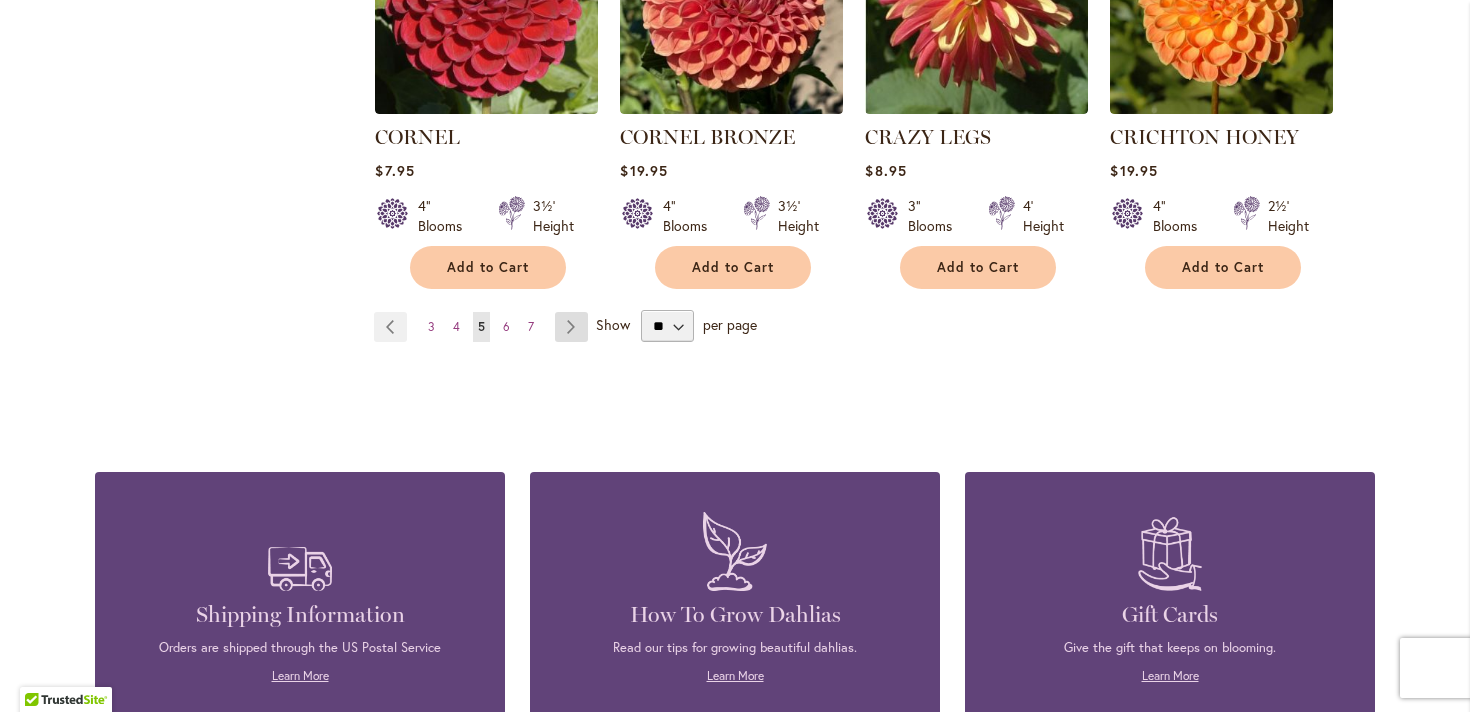 click on "Page
Next" at bounding box center [571, 327] 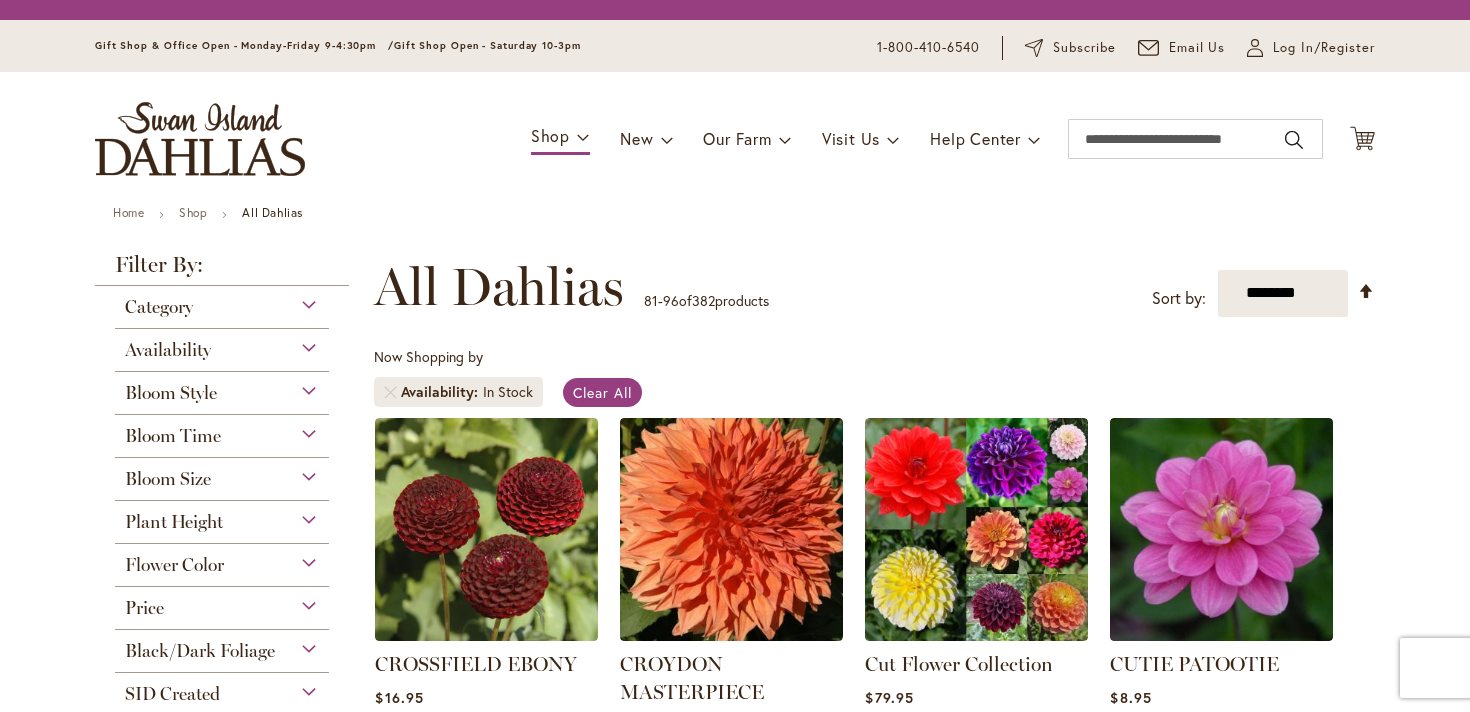 scroll, scrollTop: 0, scrollLeft: 0, axis: both 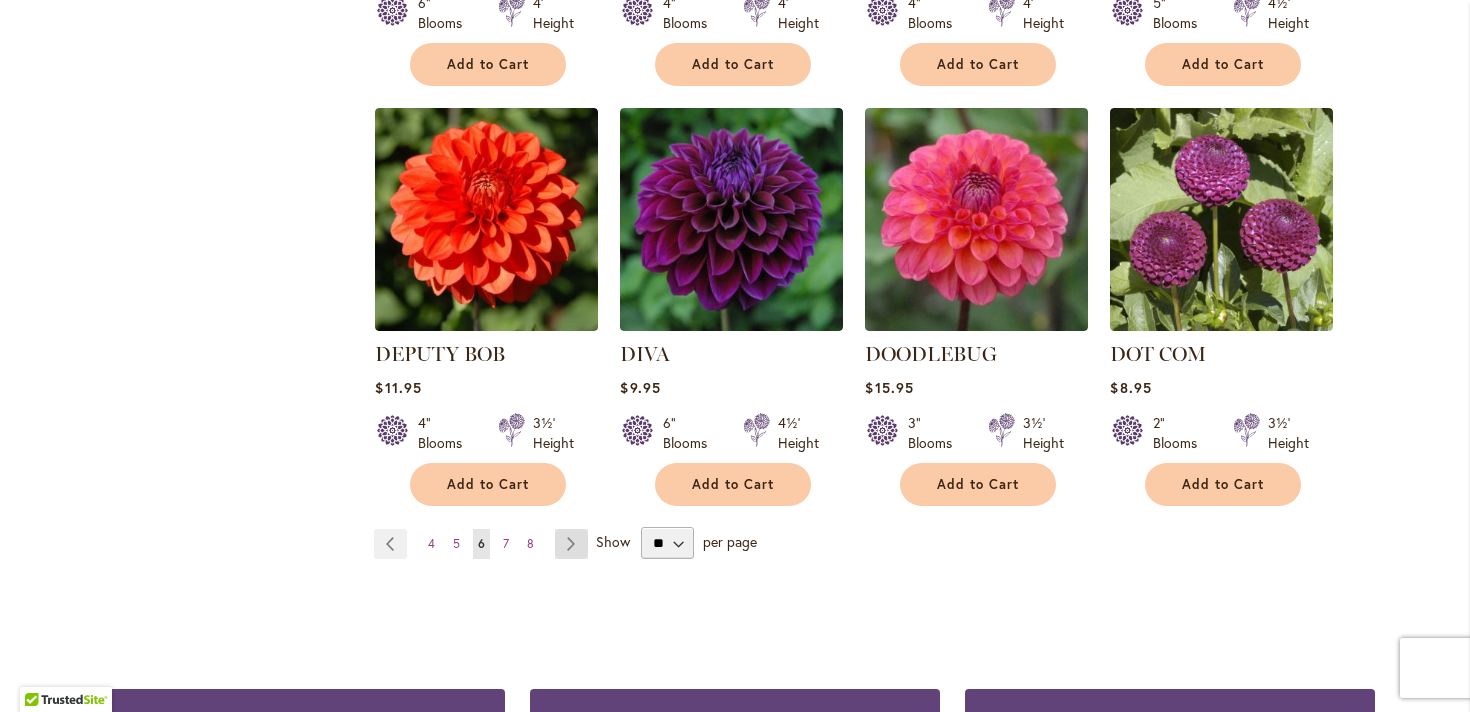 click on "Page
Next" at bounding box center [571, 544] 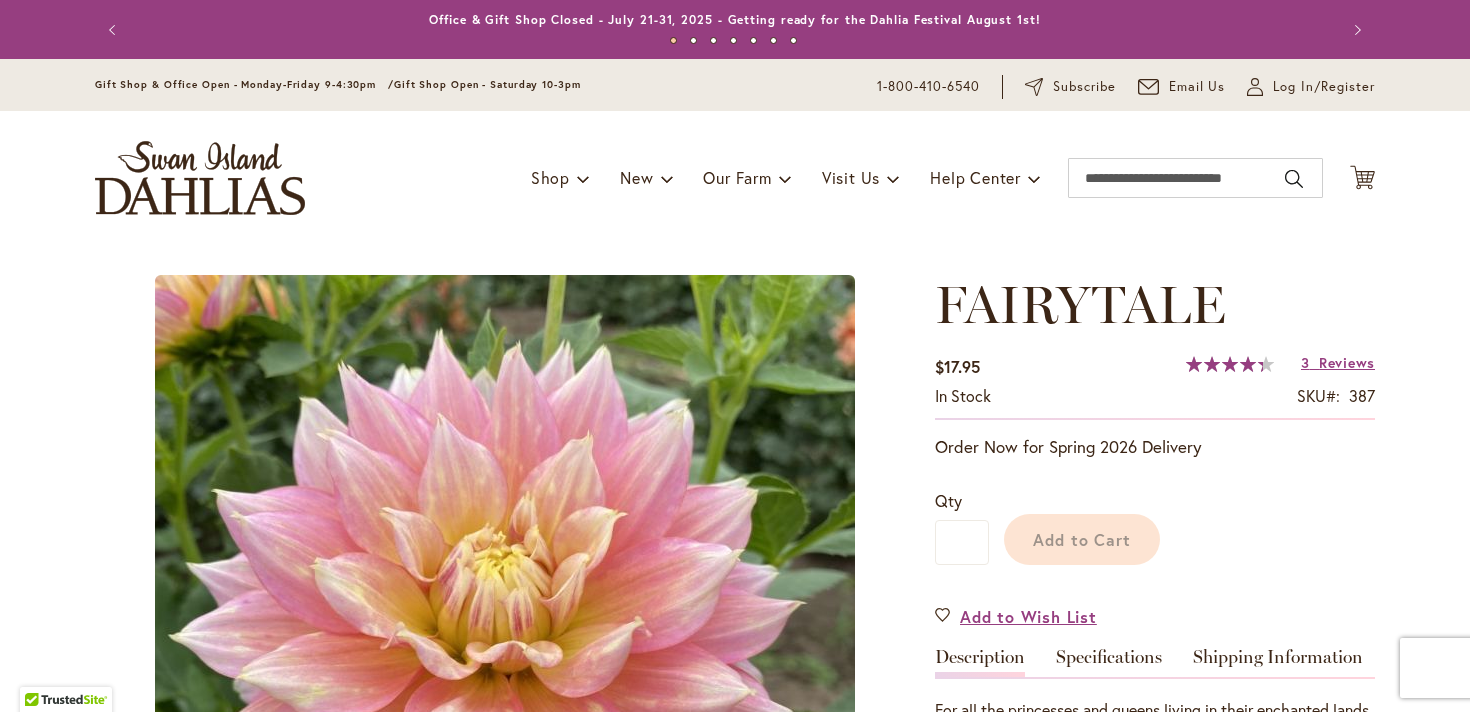 scroll, scrollTop: 0, scrollLeft: 0, axis: both 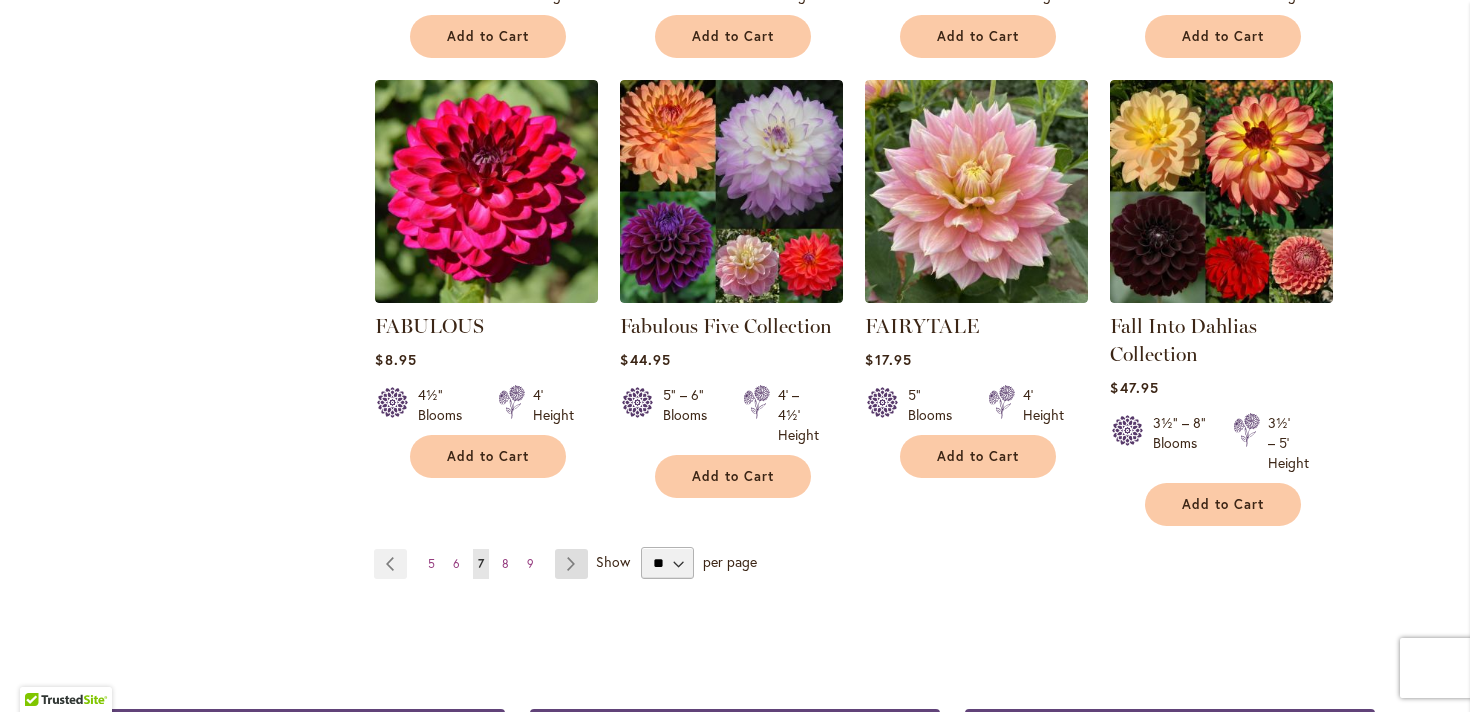 click on "Page
Next" at bounding box center [571, 564] 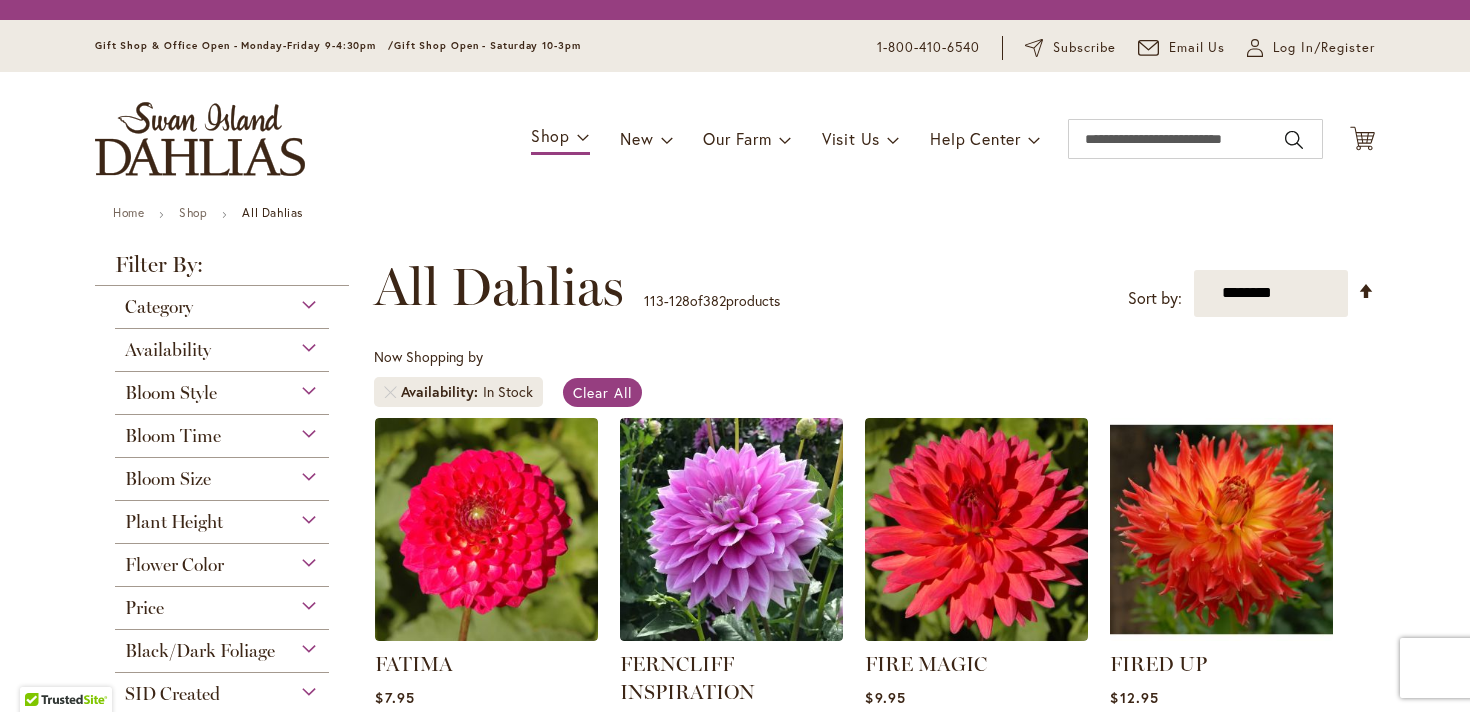 scroll, scrollTop: 0, scrollLeft: 0, axis: both 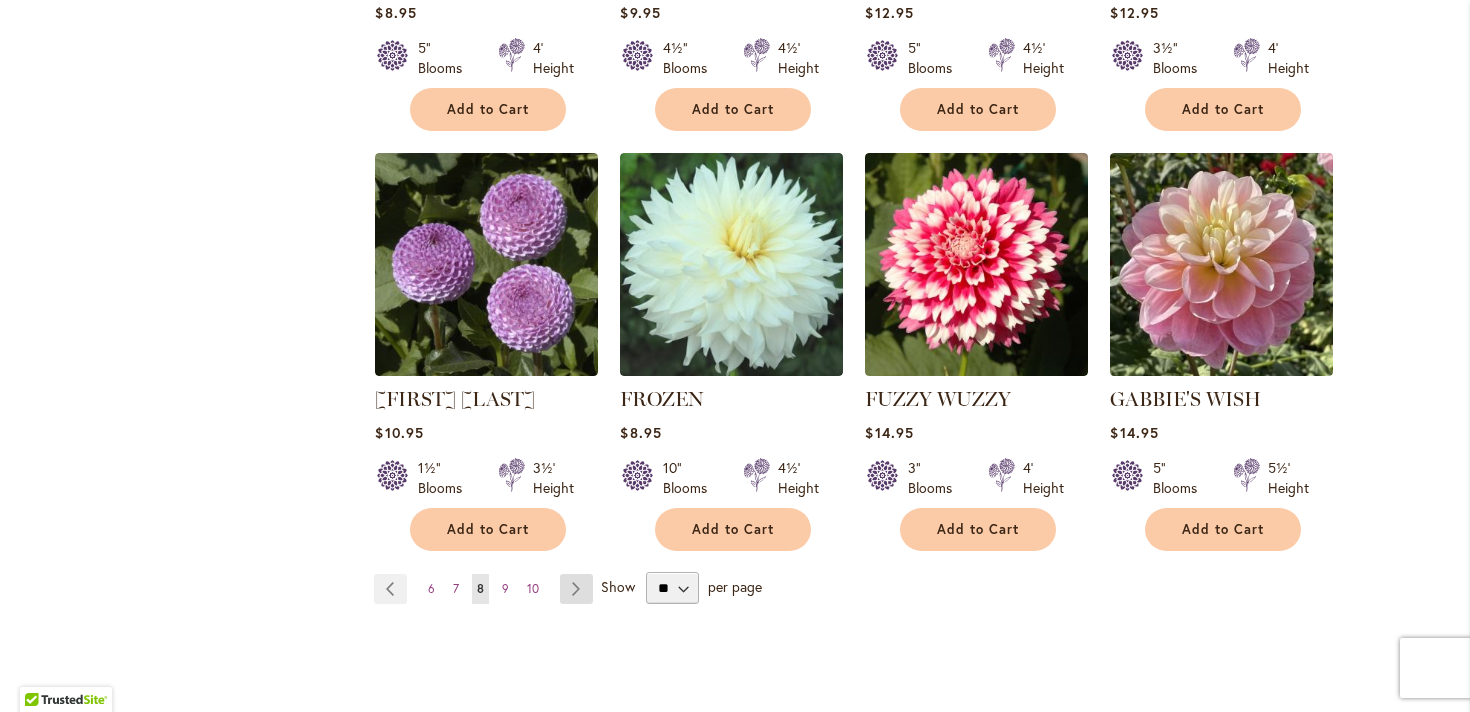 click on "Page
Next" at bounding box center (576, 589) 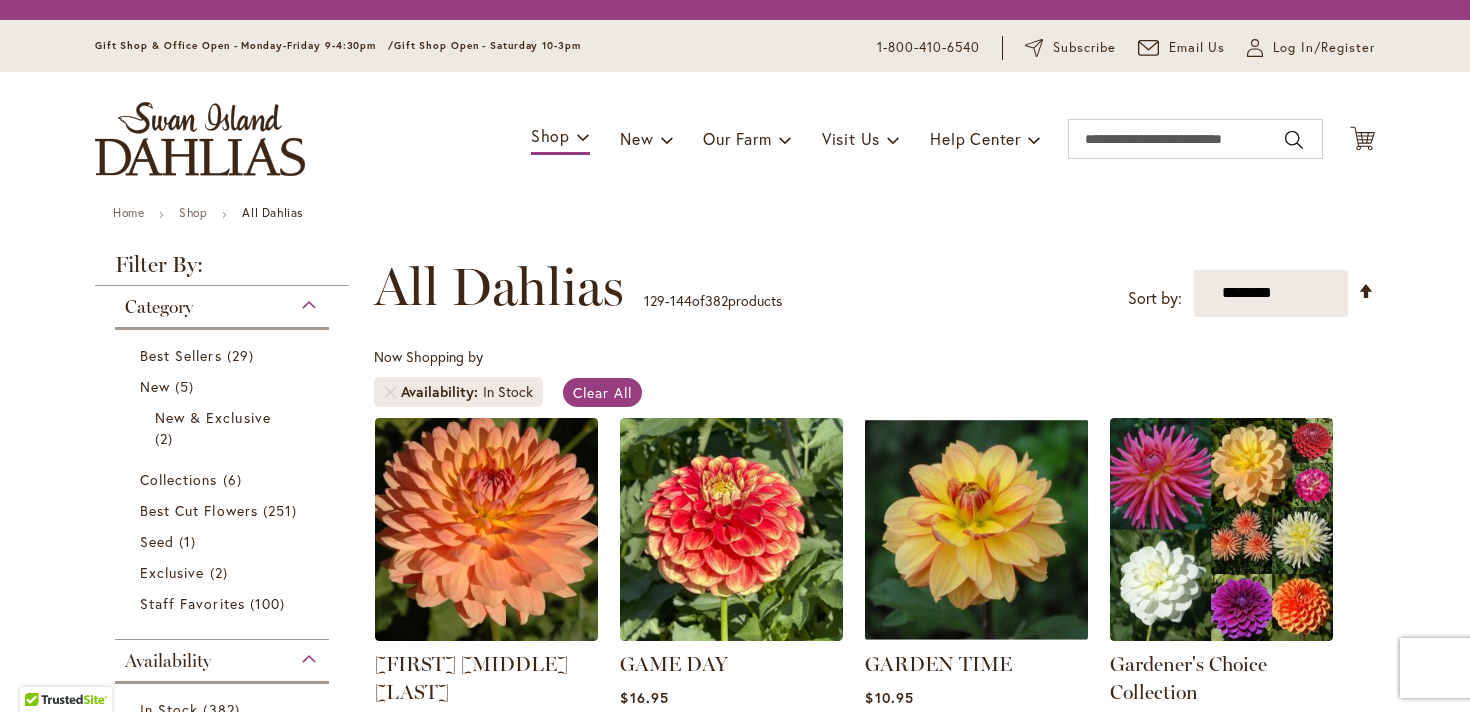 scroll, scrollTop: 0, scrollLeft: 0, axis: both 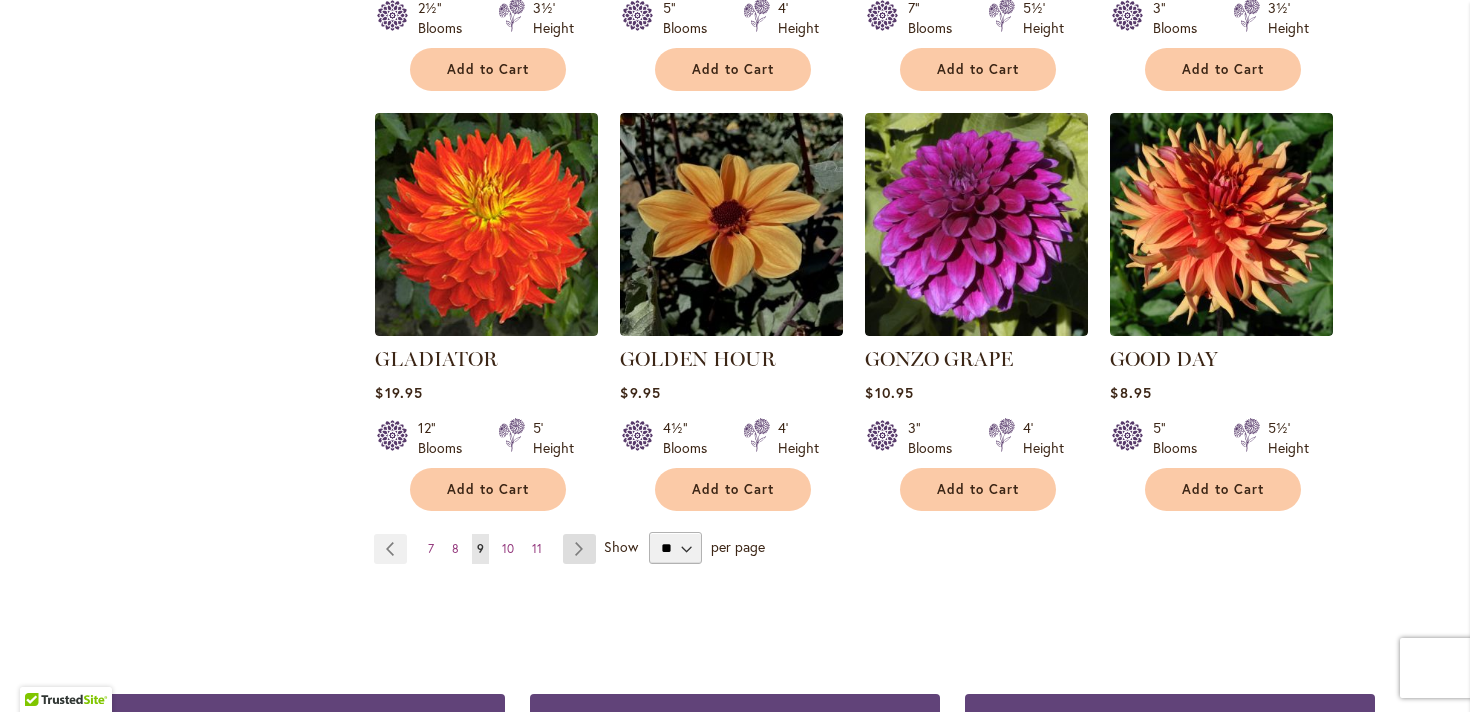click on "Page
Next" at bounding box center (579, 549) 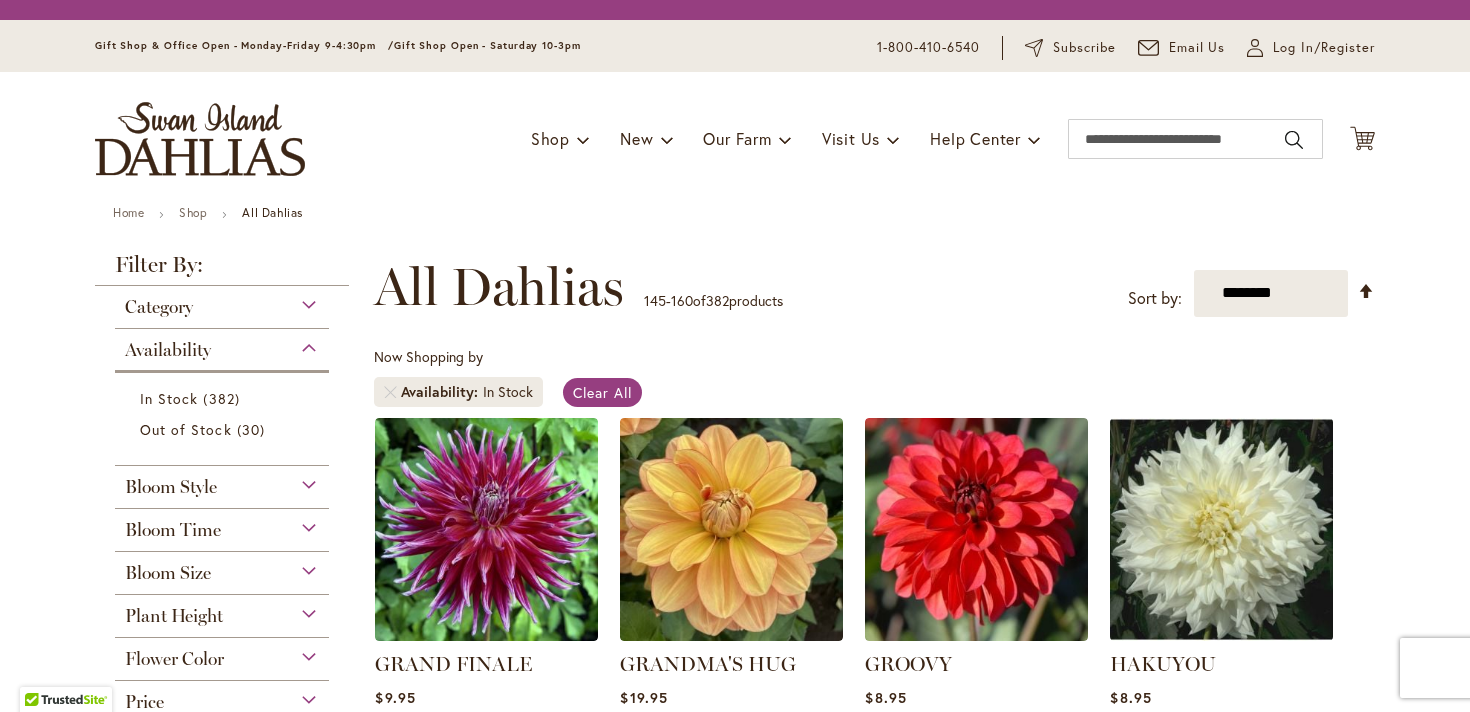 scroll, scrollTop: 0, scrollLeft: 0, axis: both 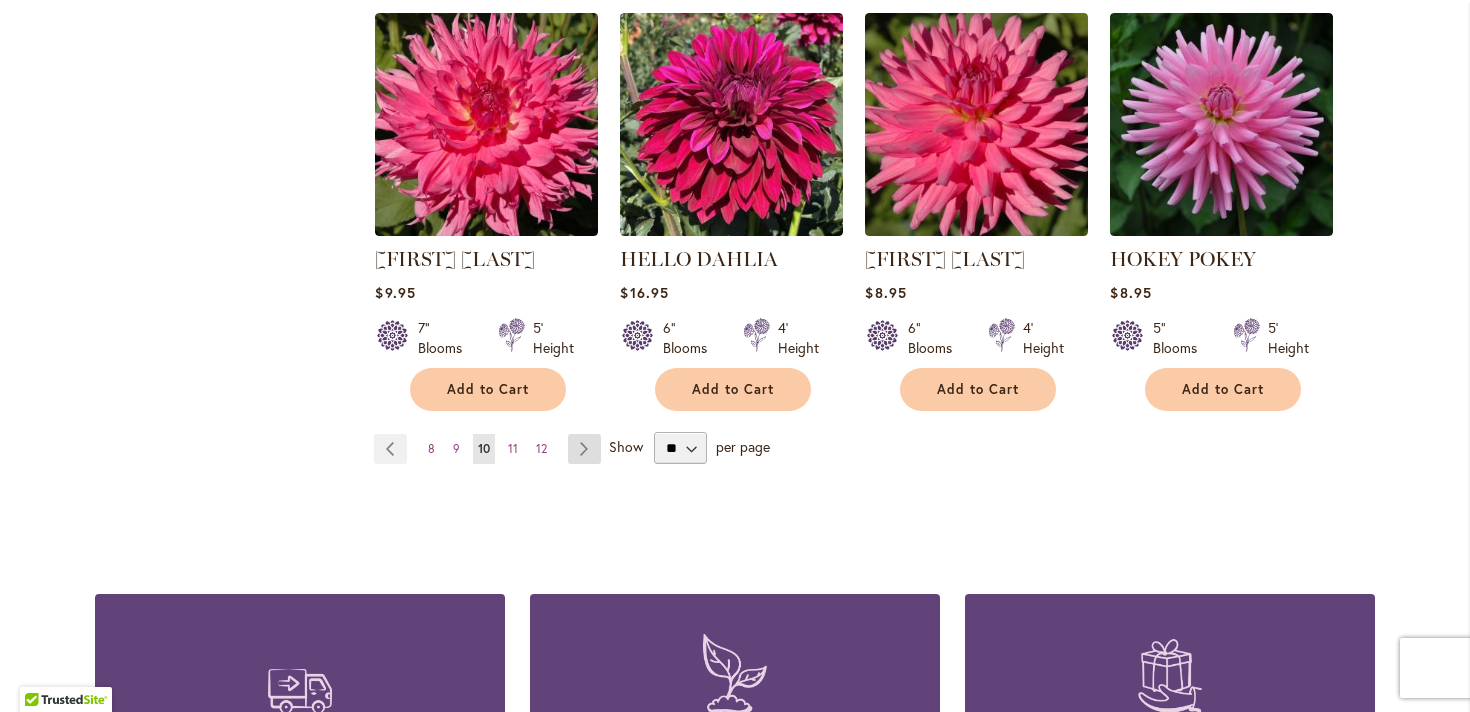 click on "Page
Next" at bounding box center [584, 449] 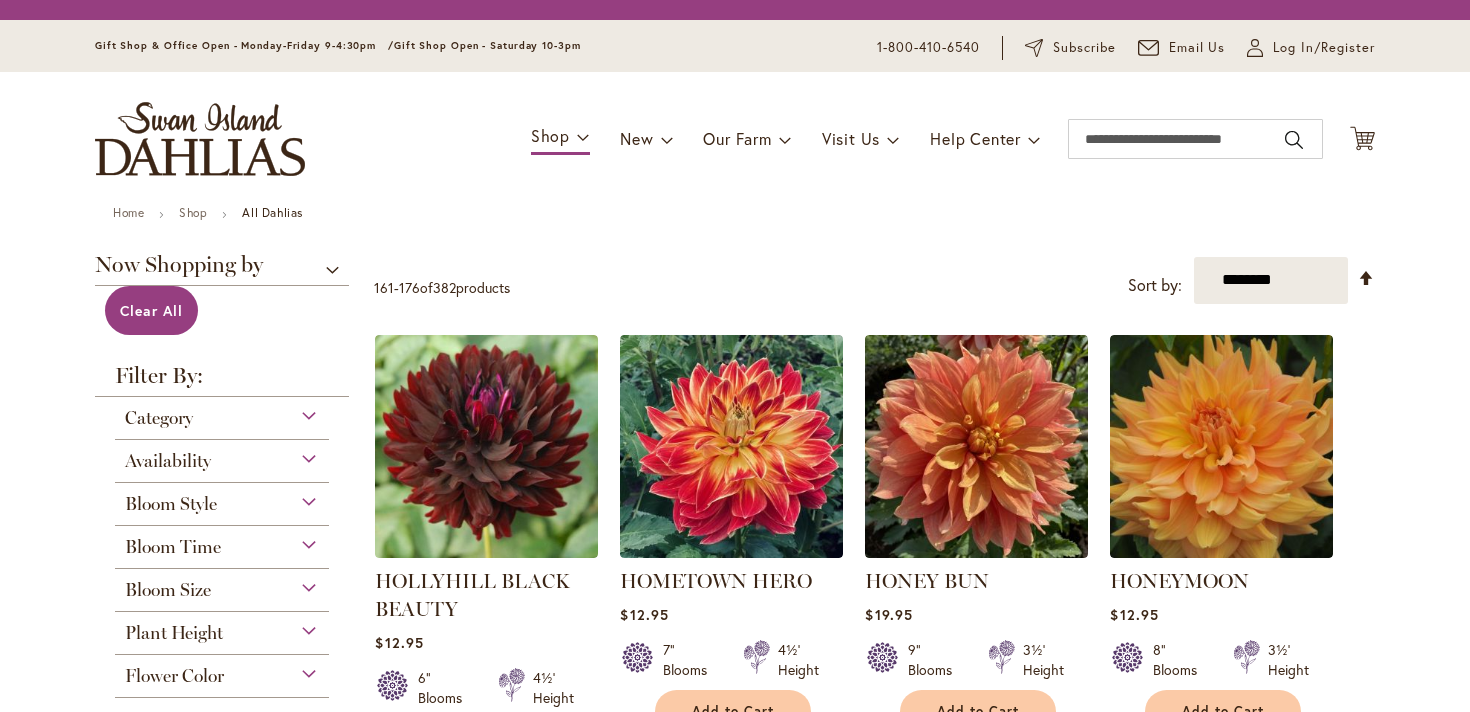 scroll, scrollTop: 0, scrollLeft: 0, axis: both 